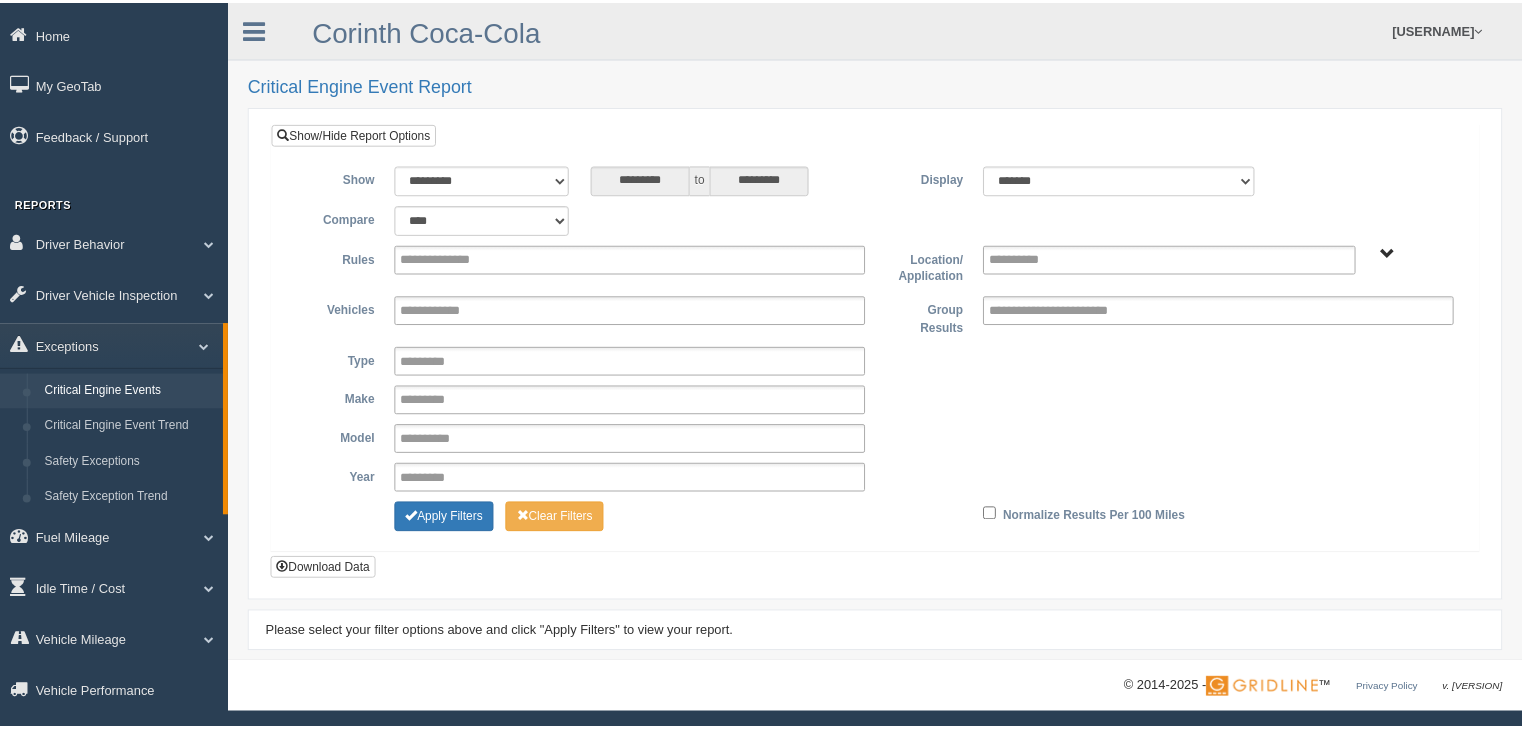 scroll, scrollTop: 0, scrollLeft: 0, axis: both 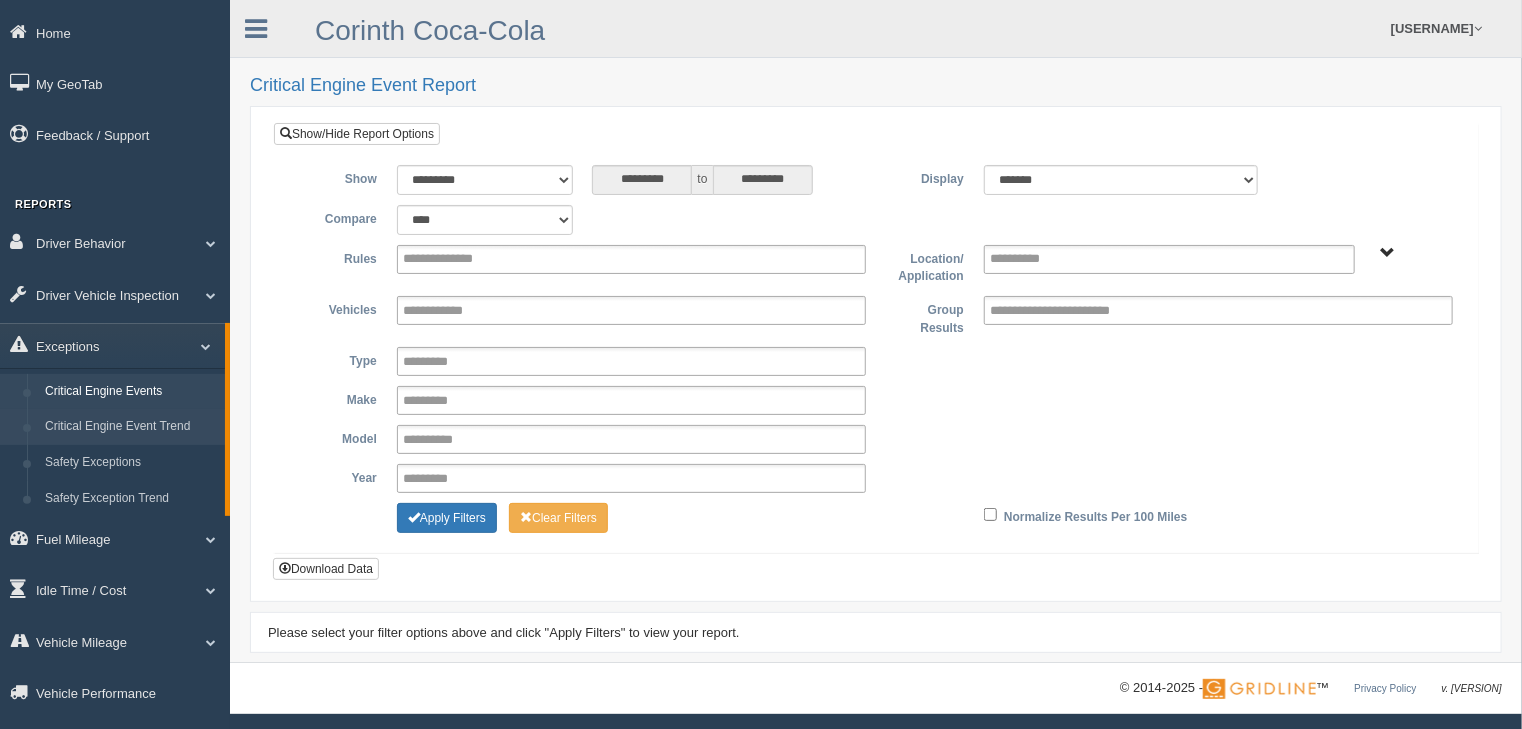click on "Critical Engine Event Trend" at bounding box center (130, 427) 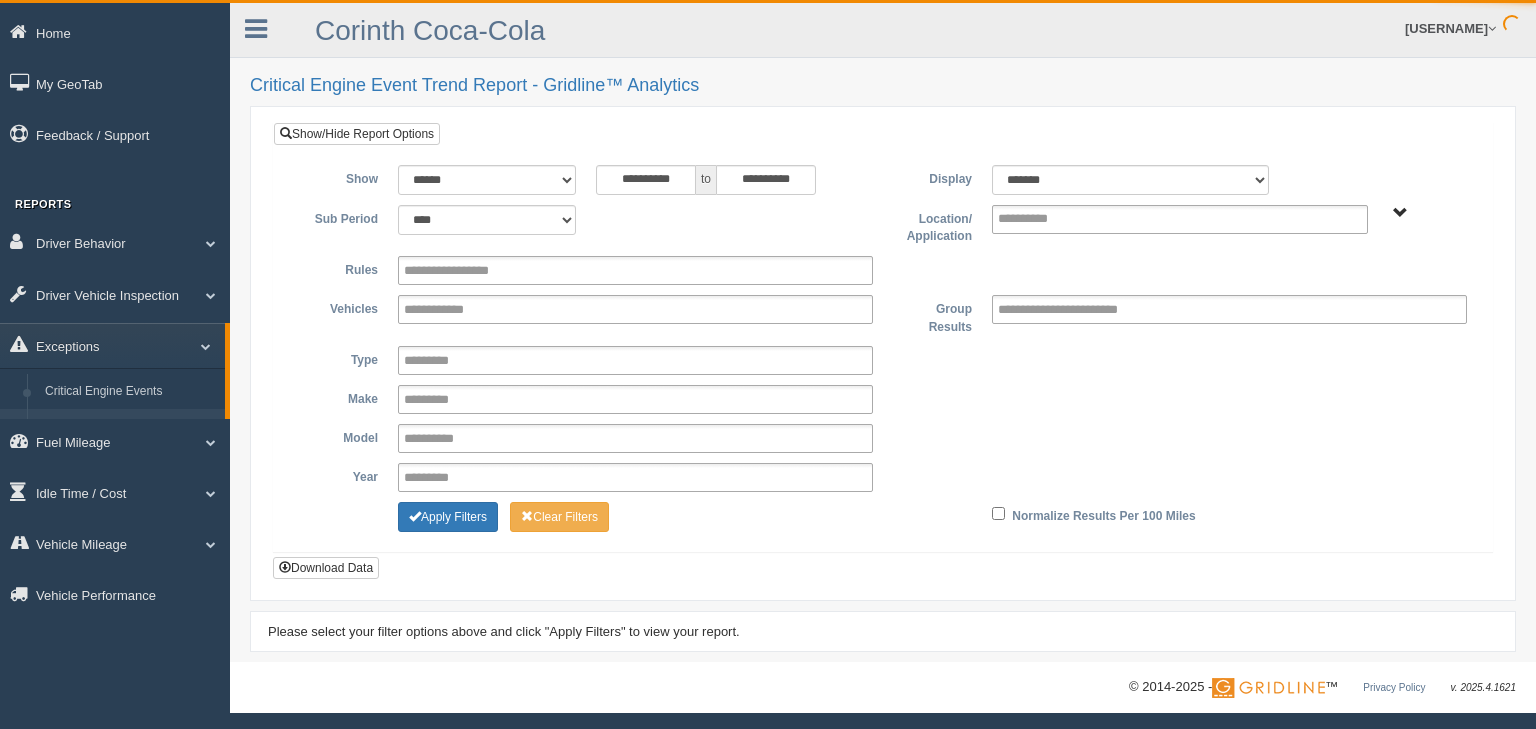 scroll, scrollTop: 0, scrollLeft: 0, axis: both 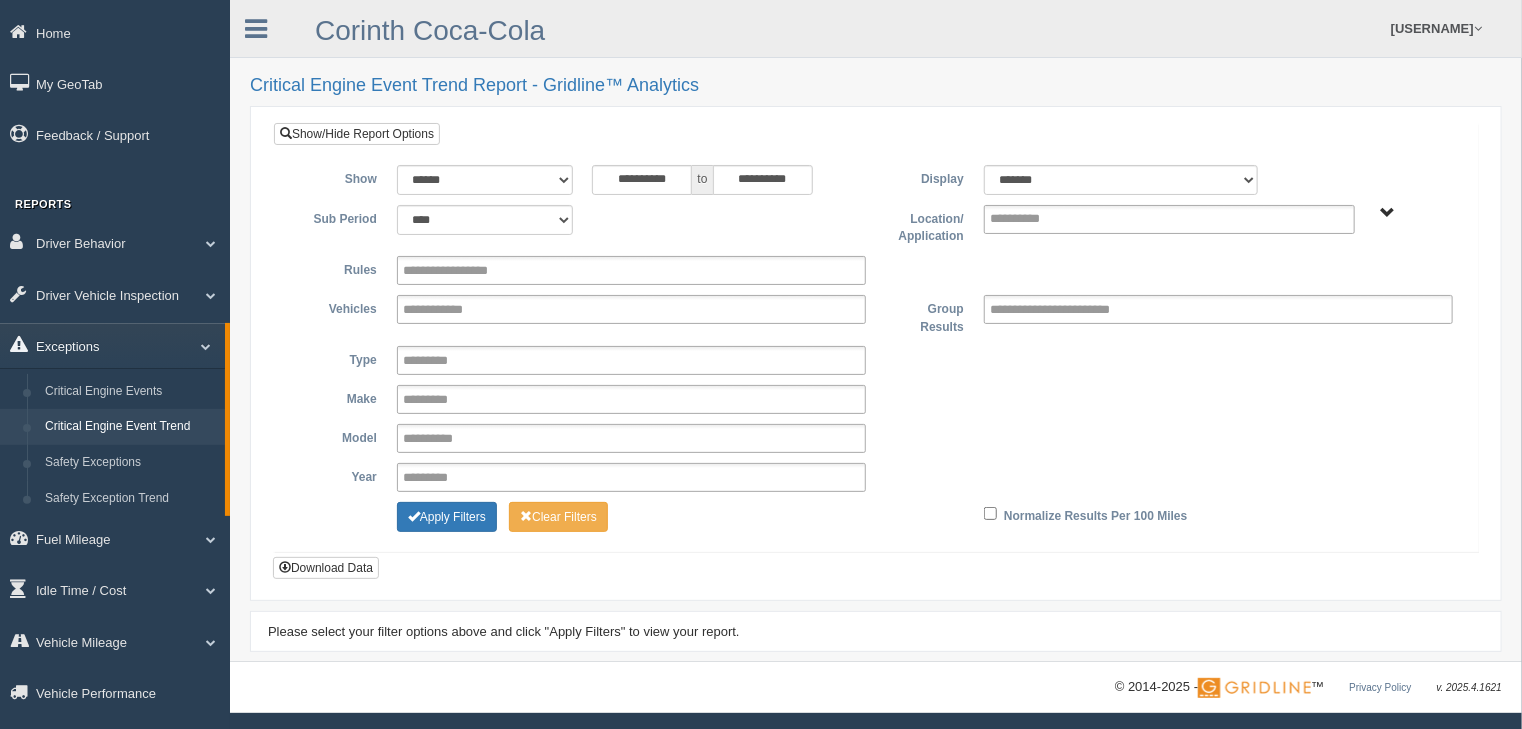click on "Exceptions" at bounding box center (112, 345) 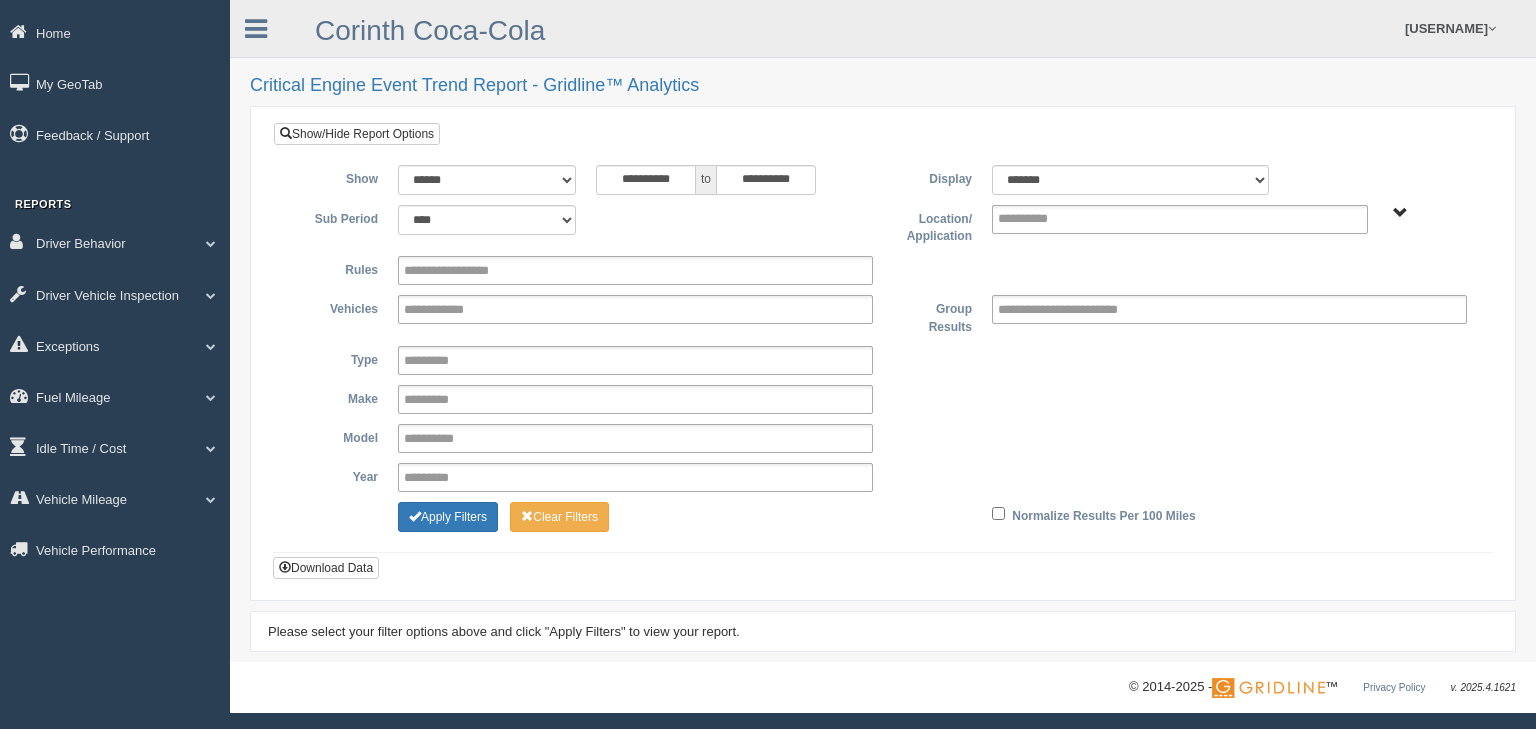 drag, startPoint x: 1301, startPoint y: 4, endPoint x: 1072, endPoint y: 116, distance: 254.92155 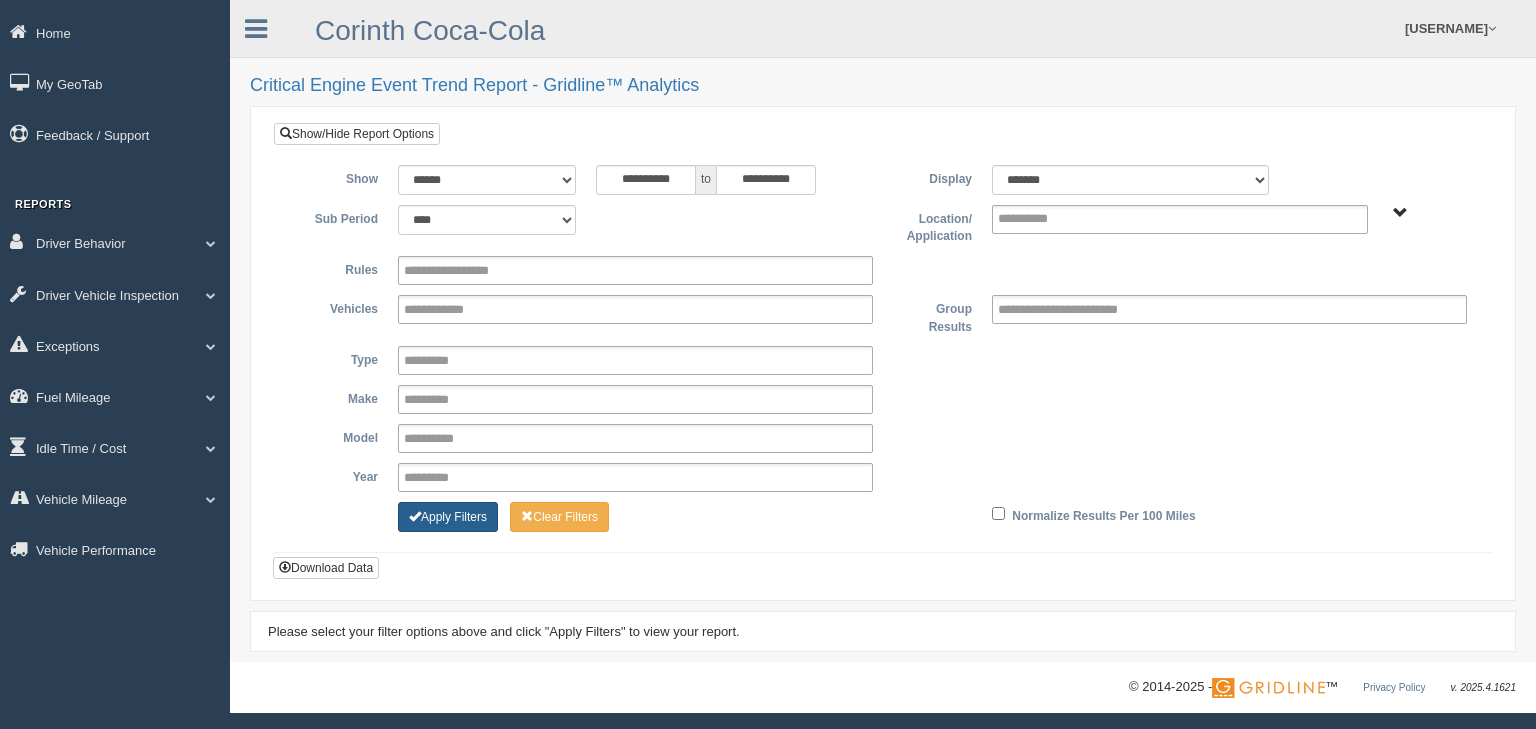 click at bounding box center [415, 516] 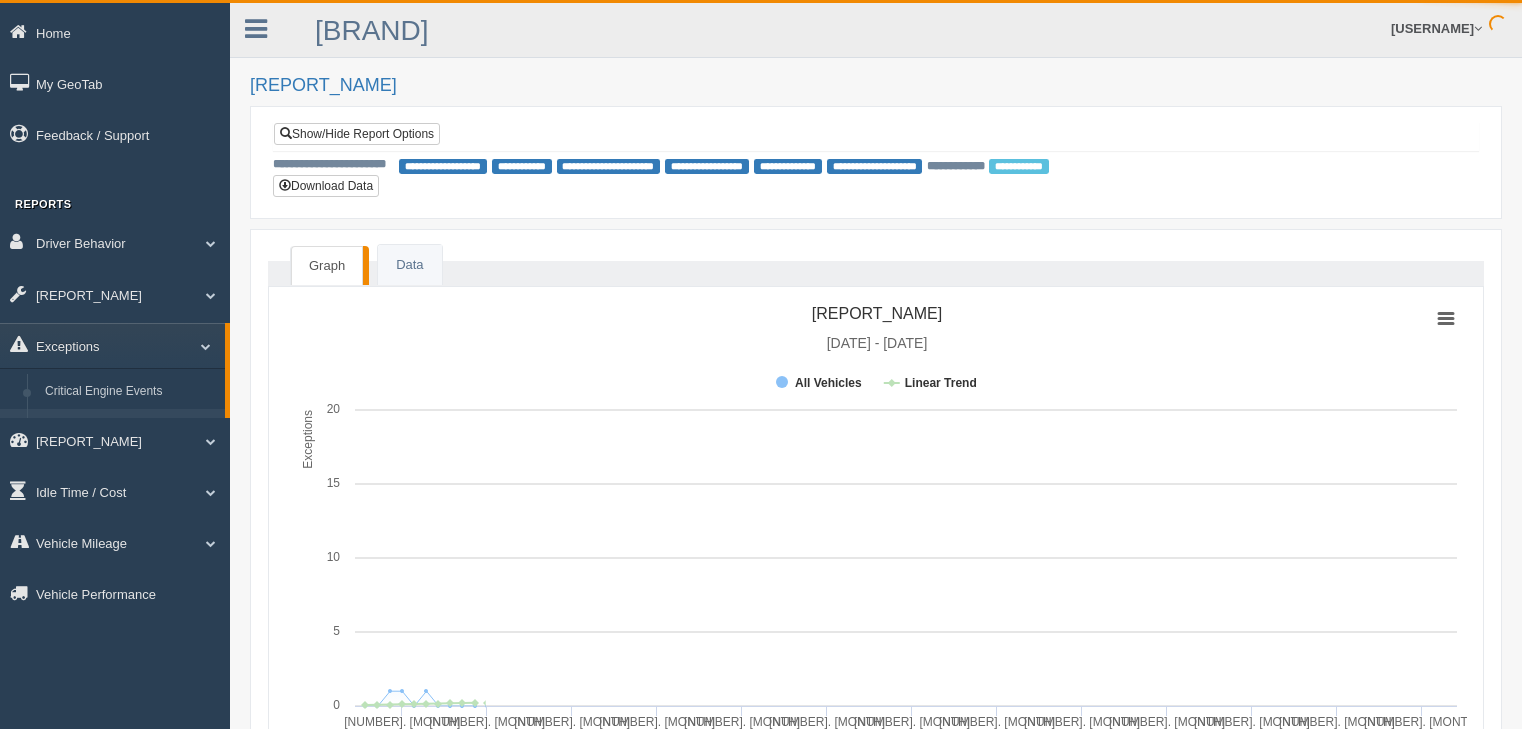 scroll, scrollTop: 0, scrollLeft: 0, axis: both 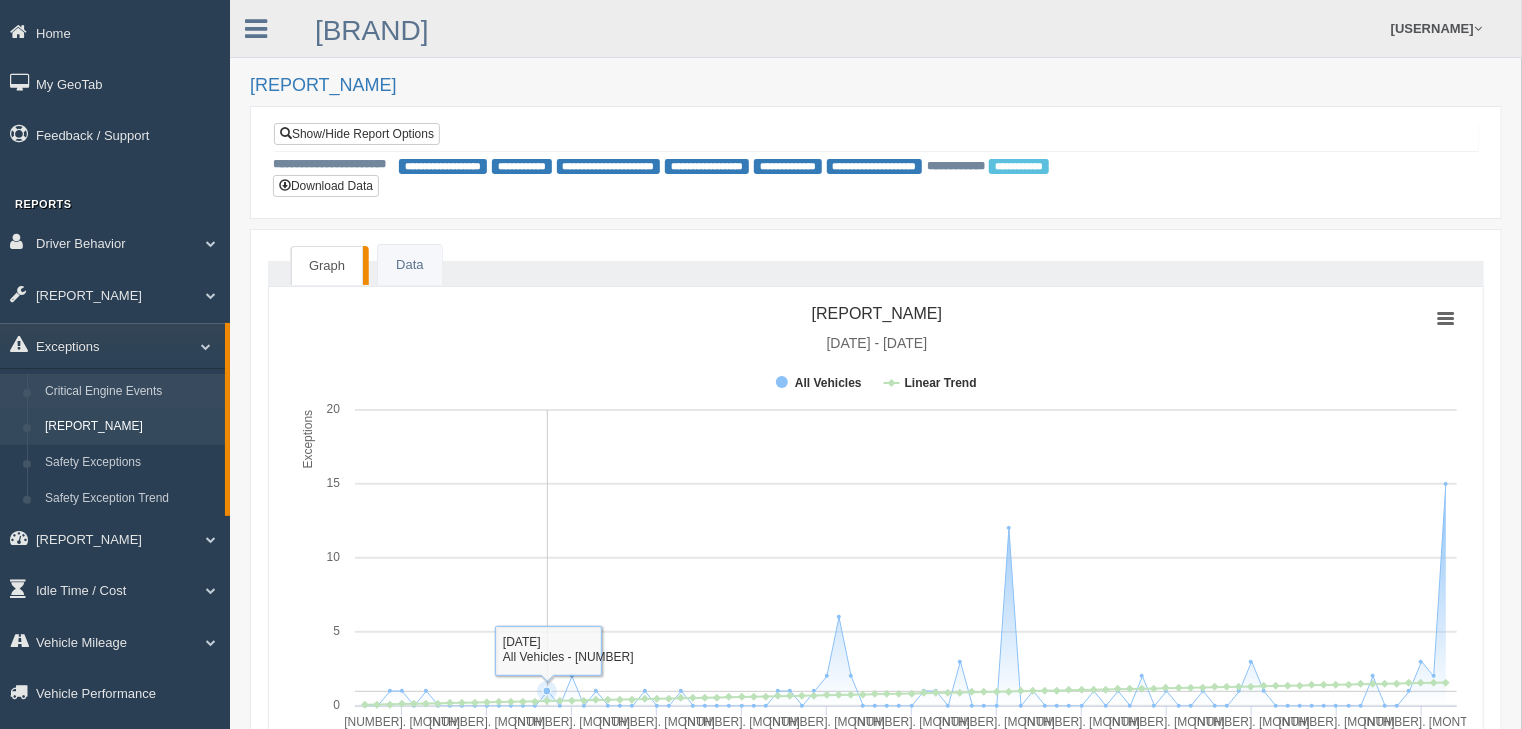 click on "Critical Engine Events" at bounding box center [130, 392] 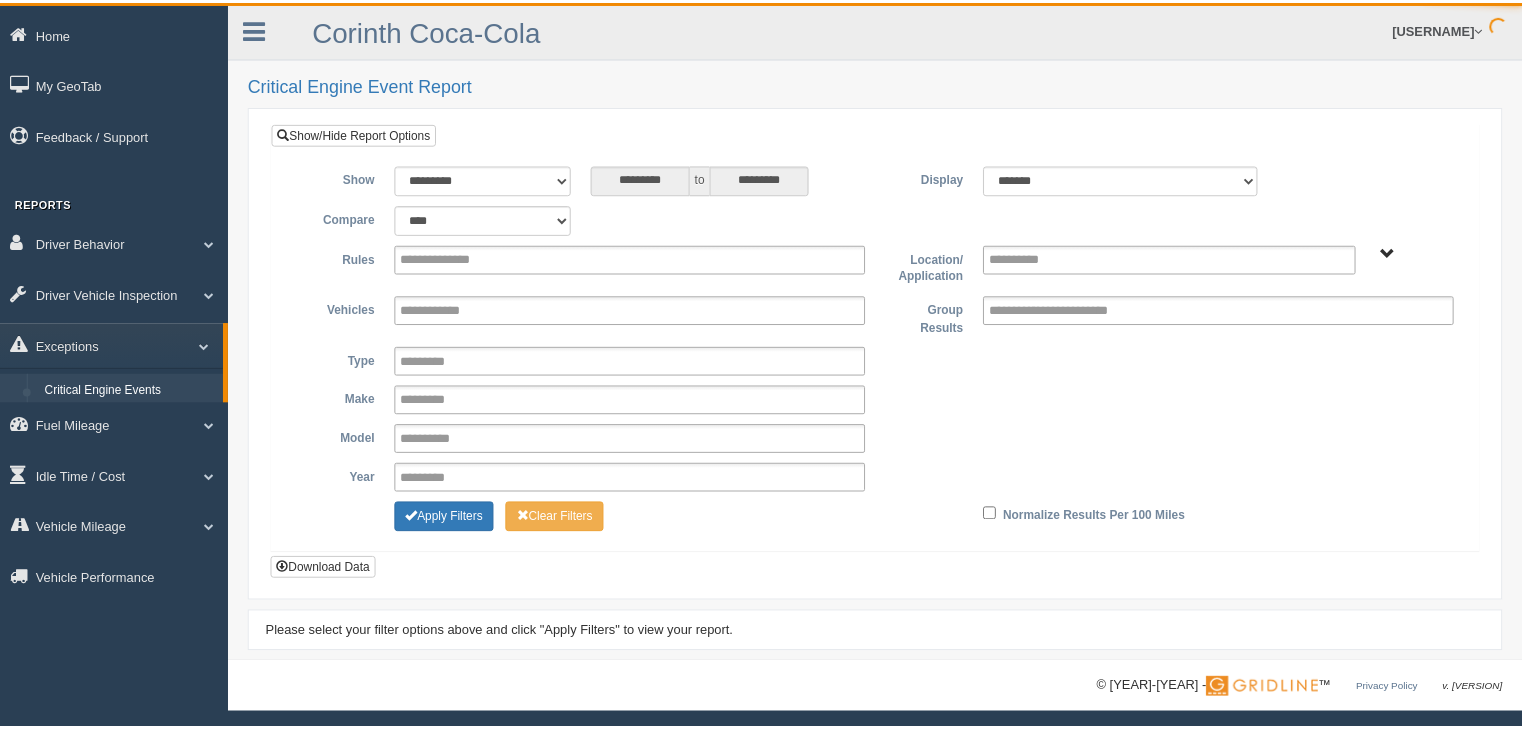 scroll, scrollTop: 0, scrollLeft: 0, axis: both 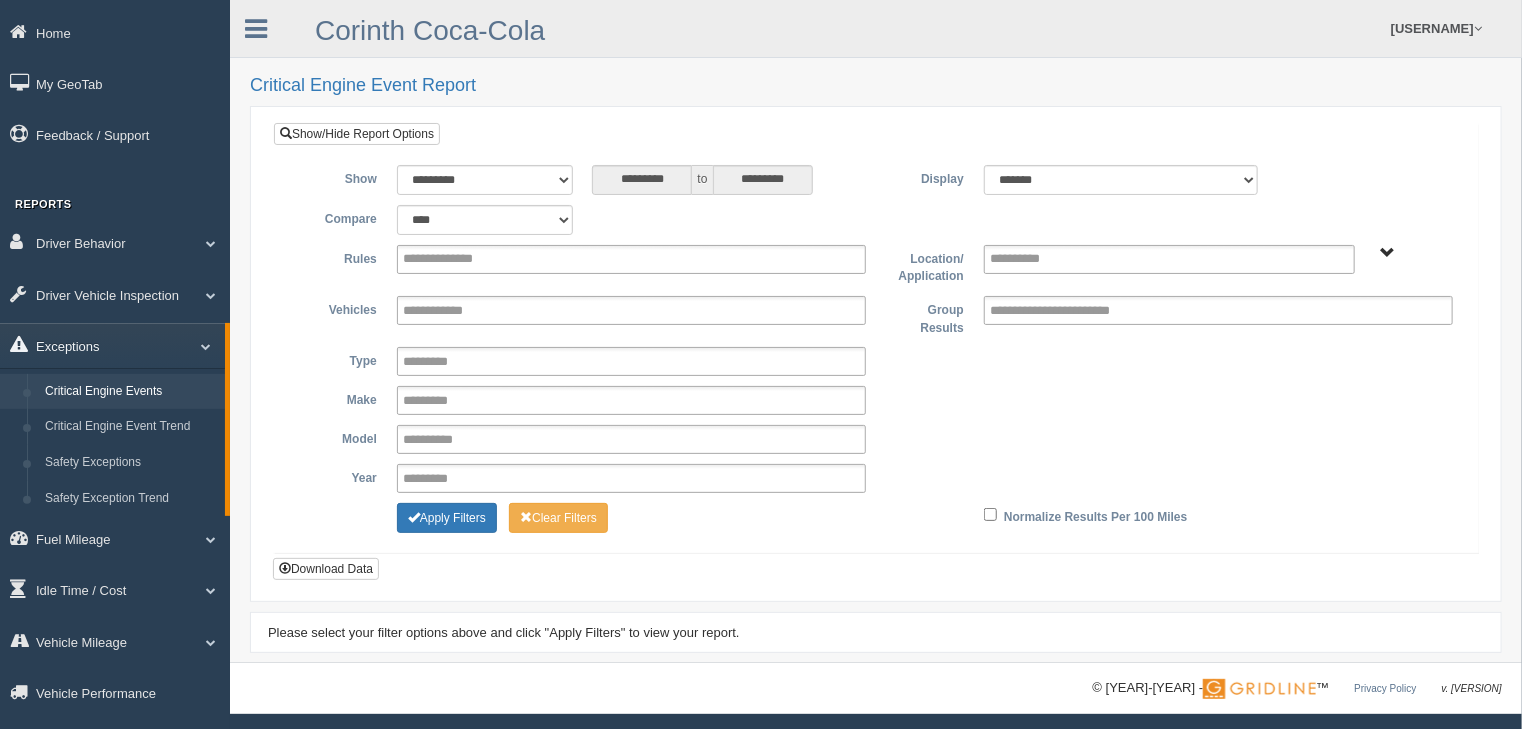 click on "Exceptions" at bounding box center (112, 345) 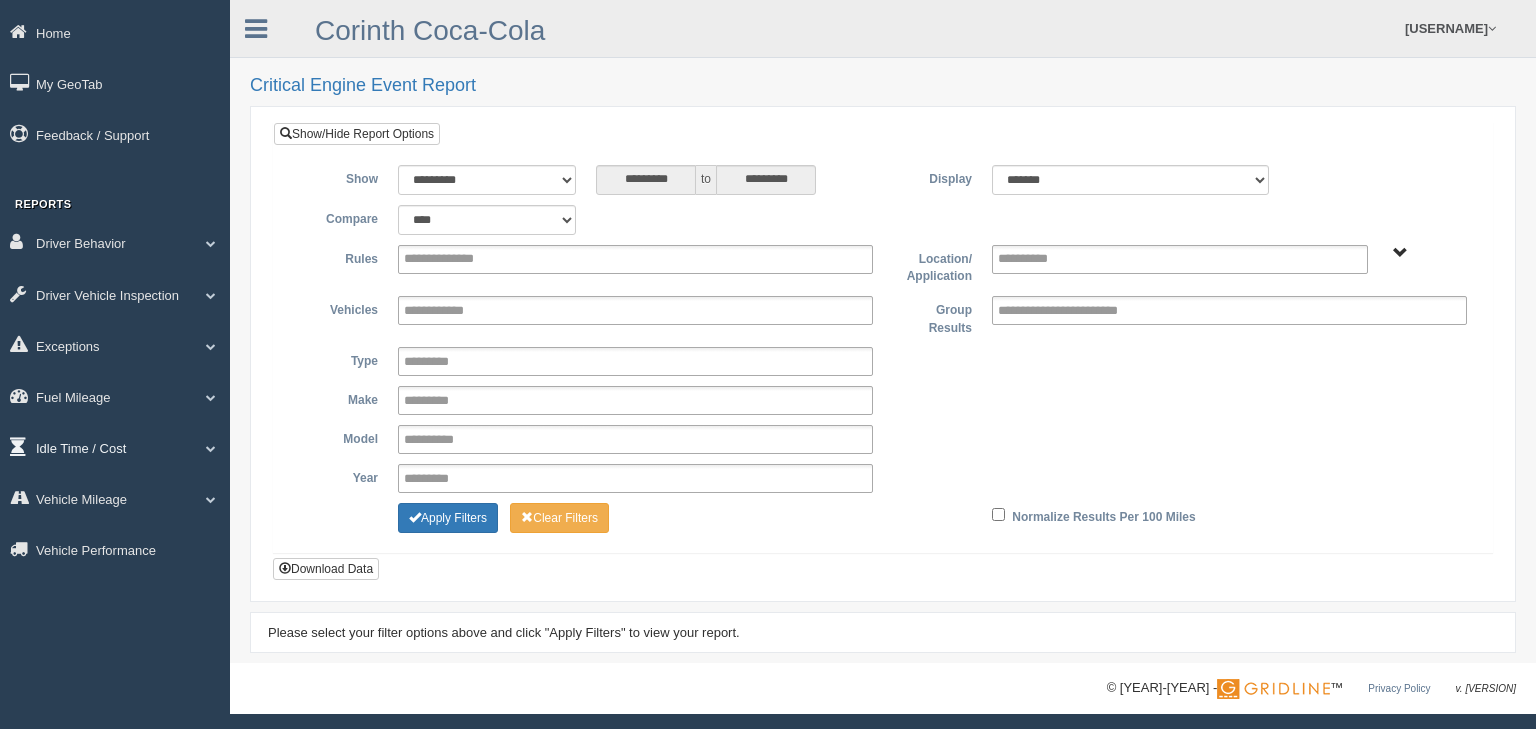 click on "Idle Time / Cost" at bounding box center (115, 242) 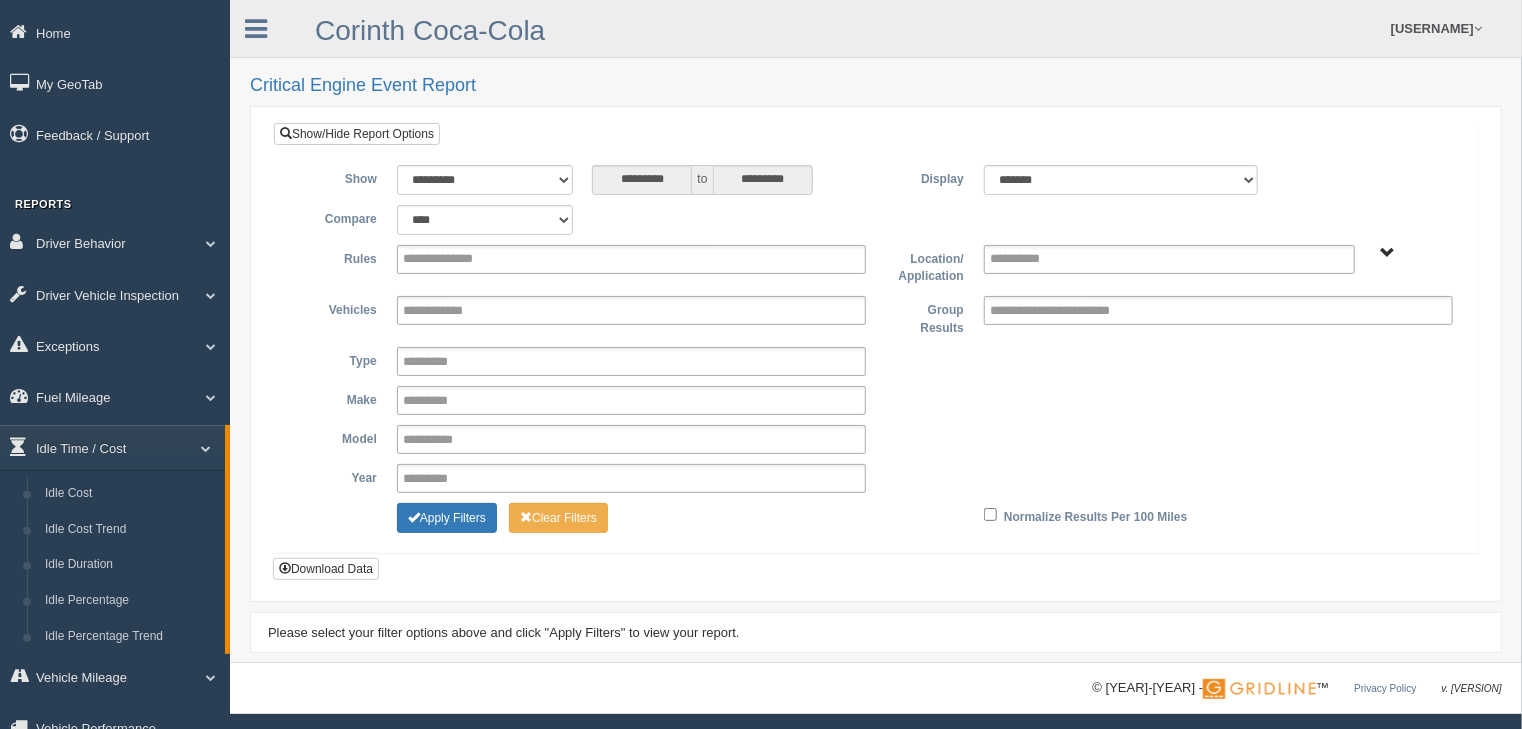 click on "**********" at bounding box center (876, 357) 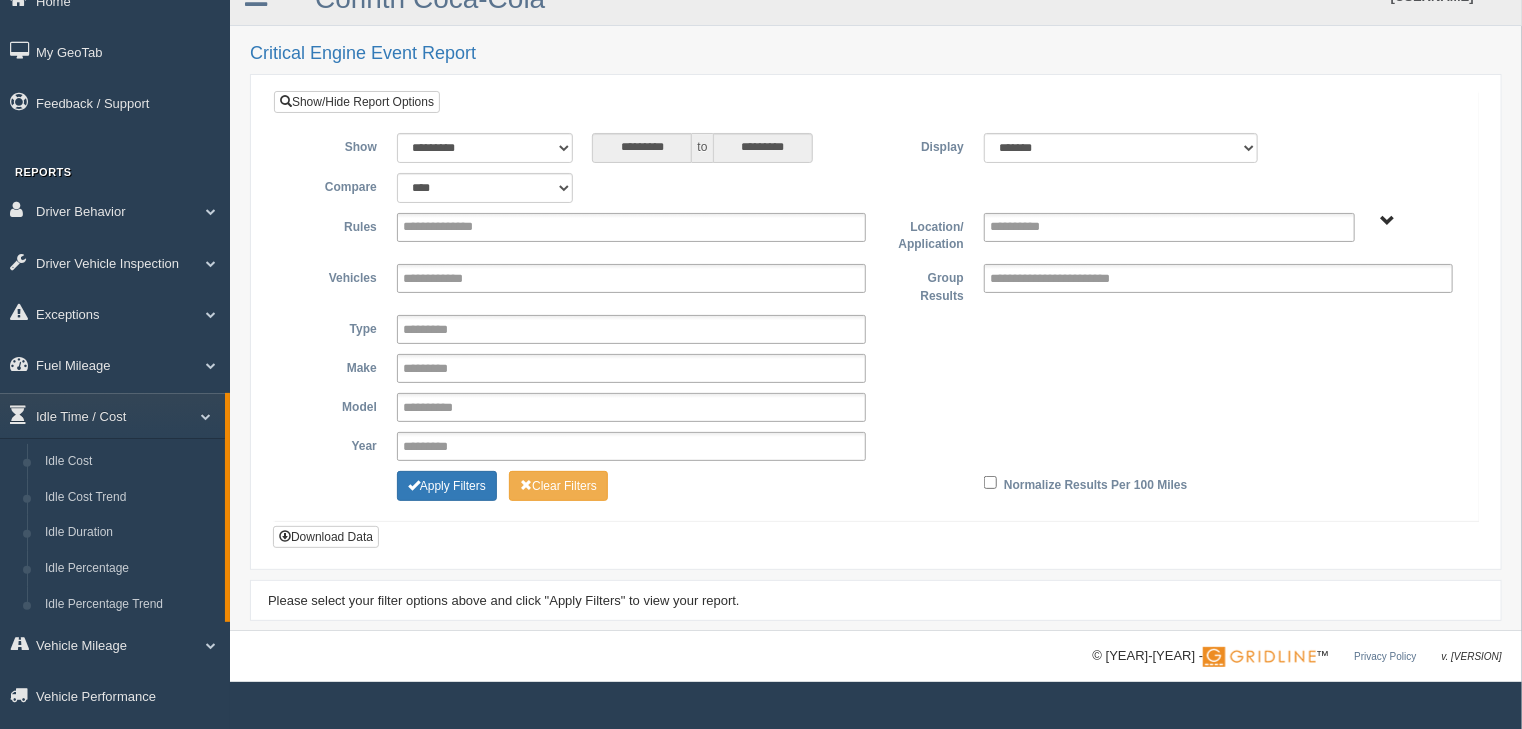 scroll, scrollTop: 68, scrollLeft: 0, axis: vertical 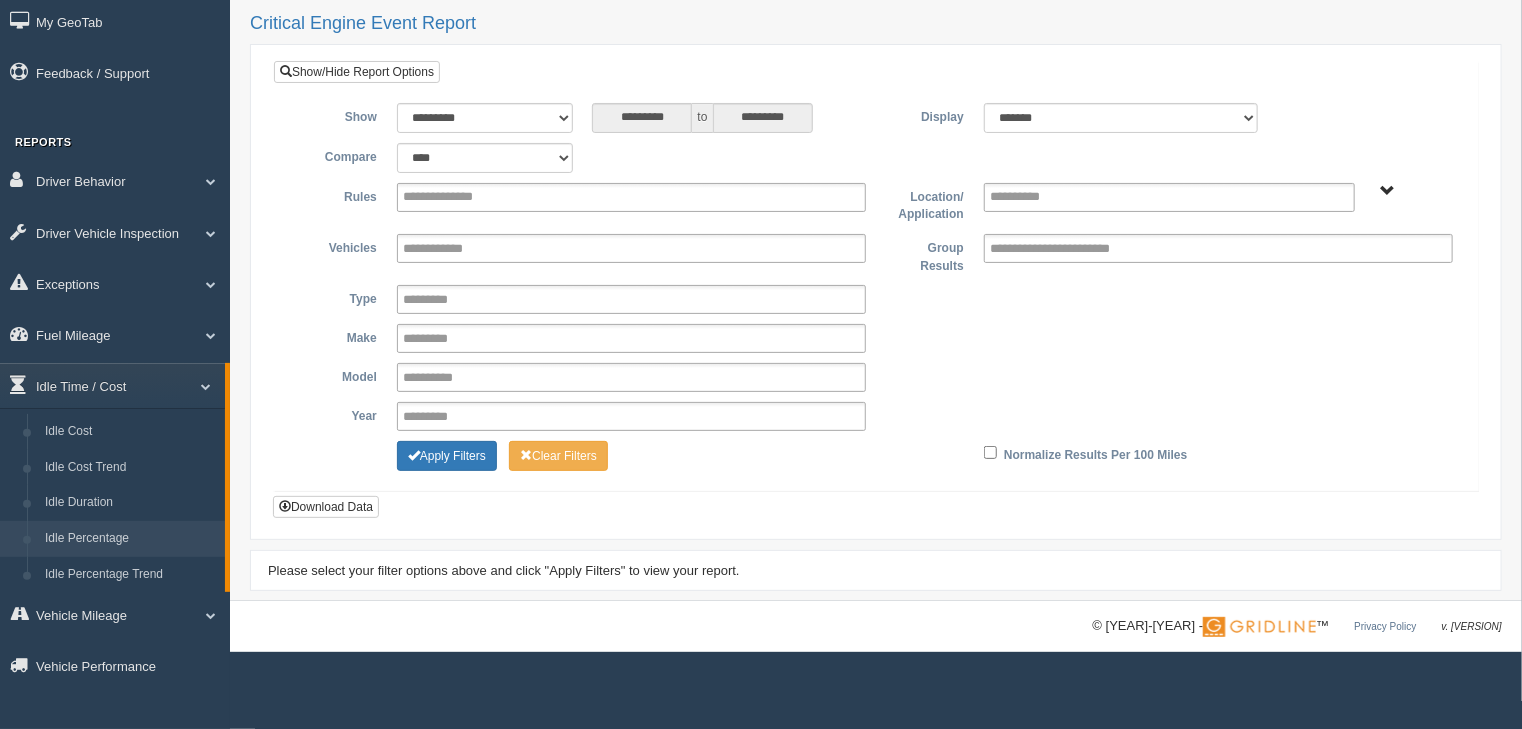click on "Idle Percentage" at bounding box center [130, 539] 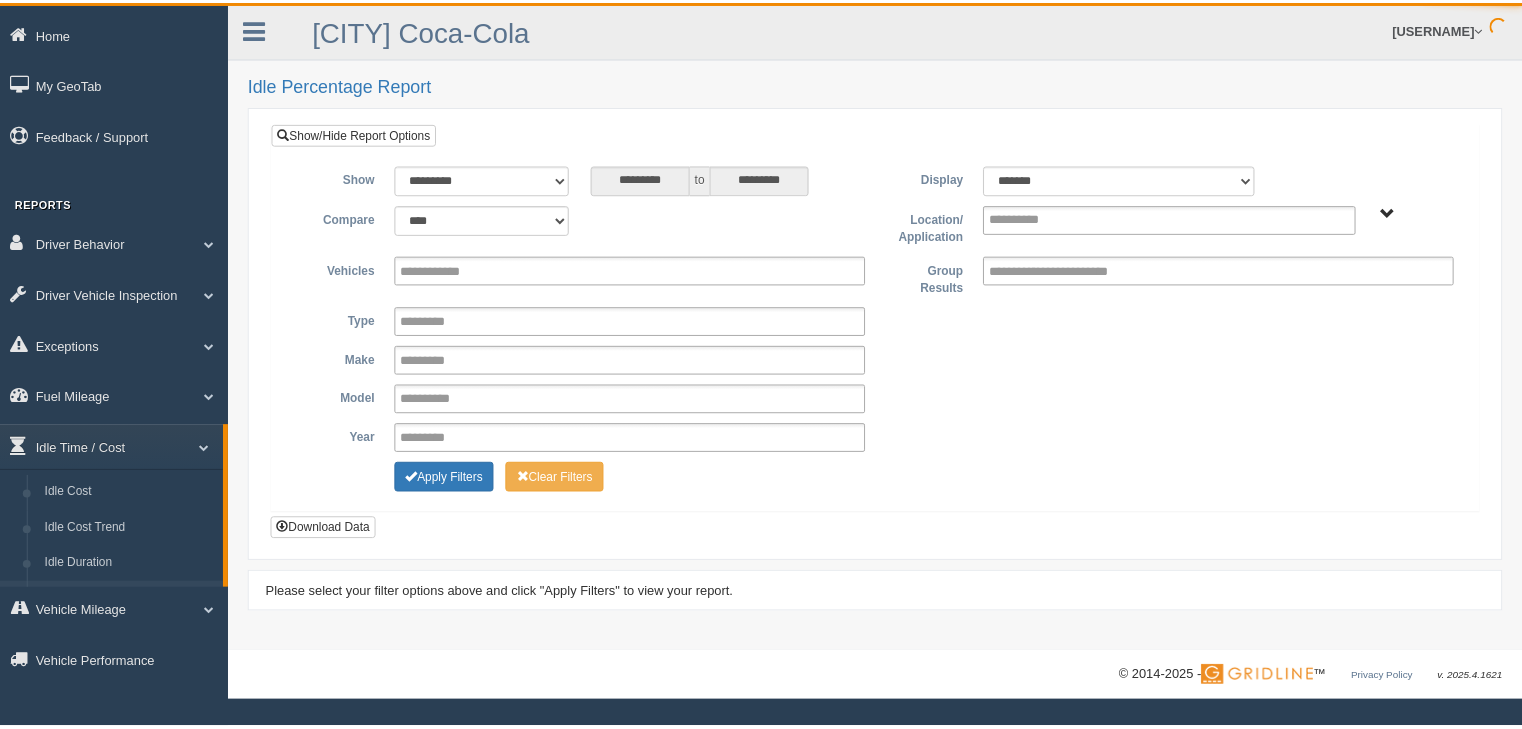 scroll, scrollTop: 0, scrollLeft: 0, axis: both 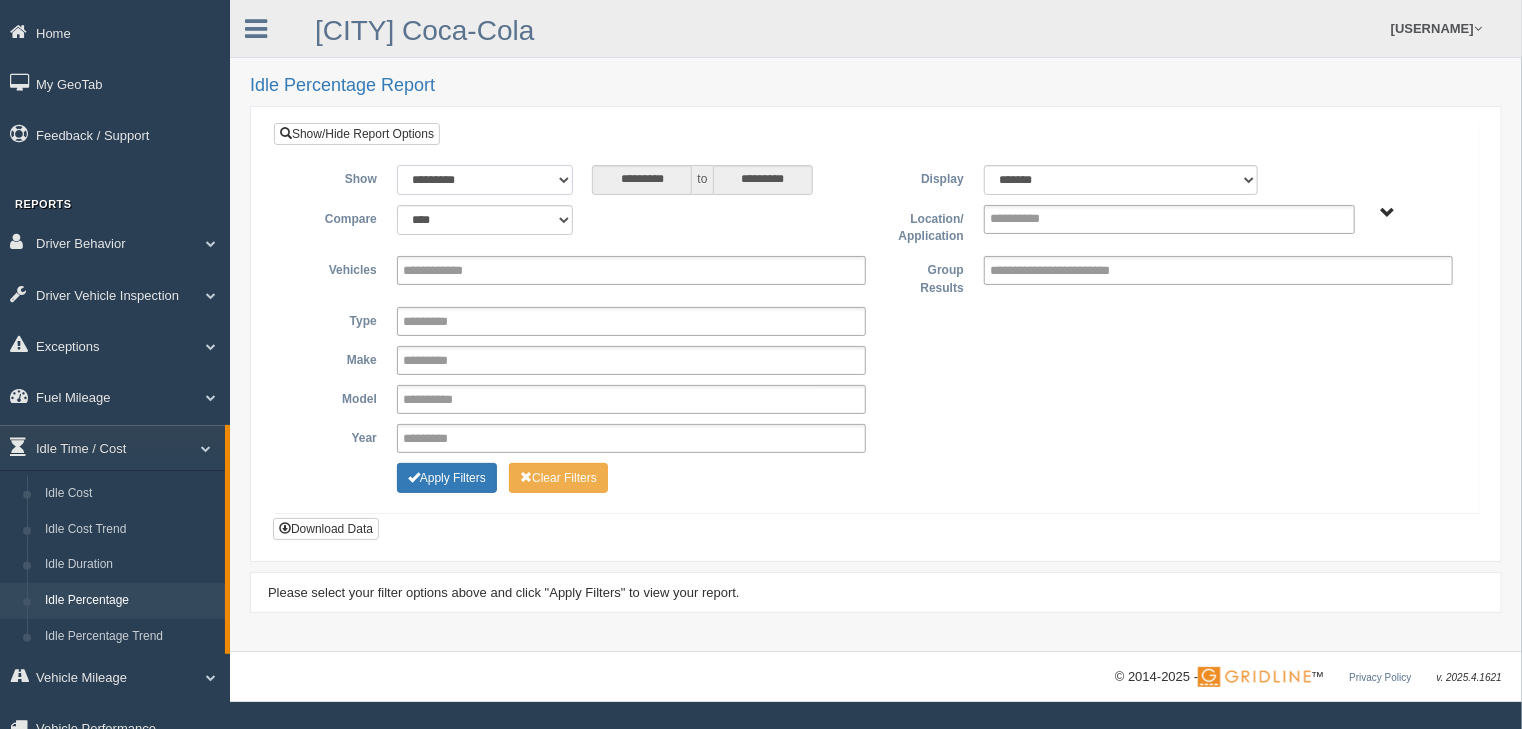 click on "**********" at bounding box center [485, 180] 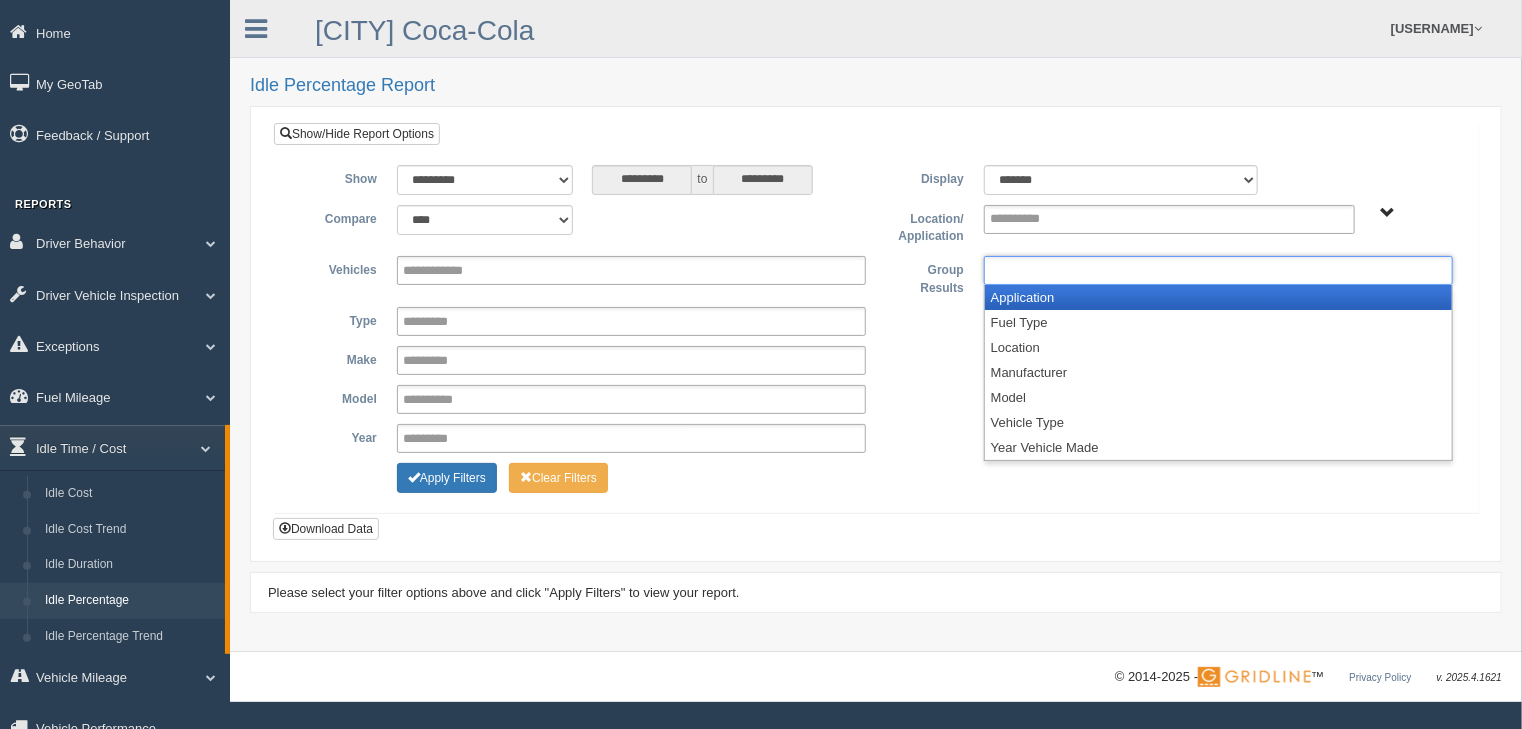 click at bounding box center (1077, 270) 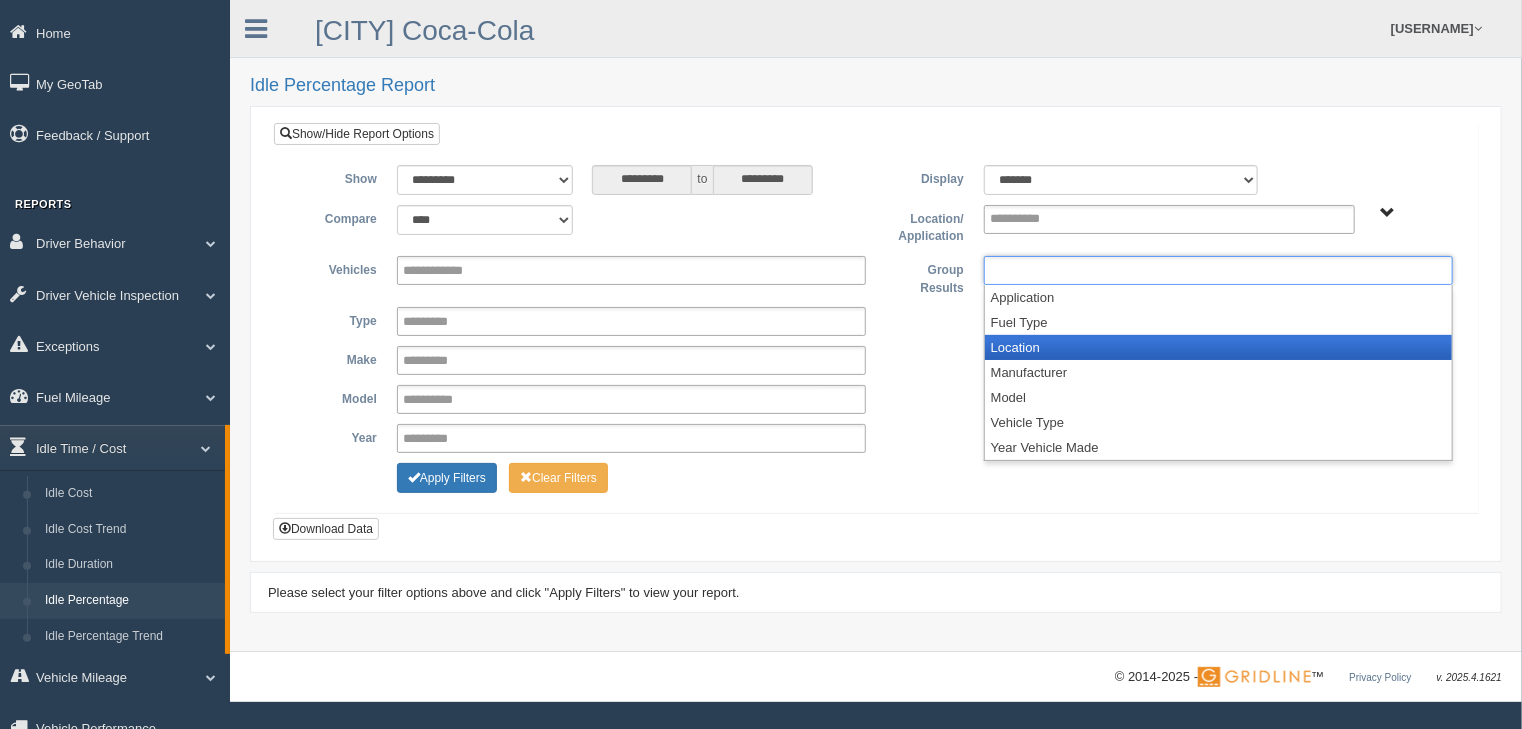 click on "Location" at bounding box center [1218, 347] 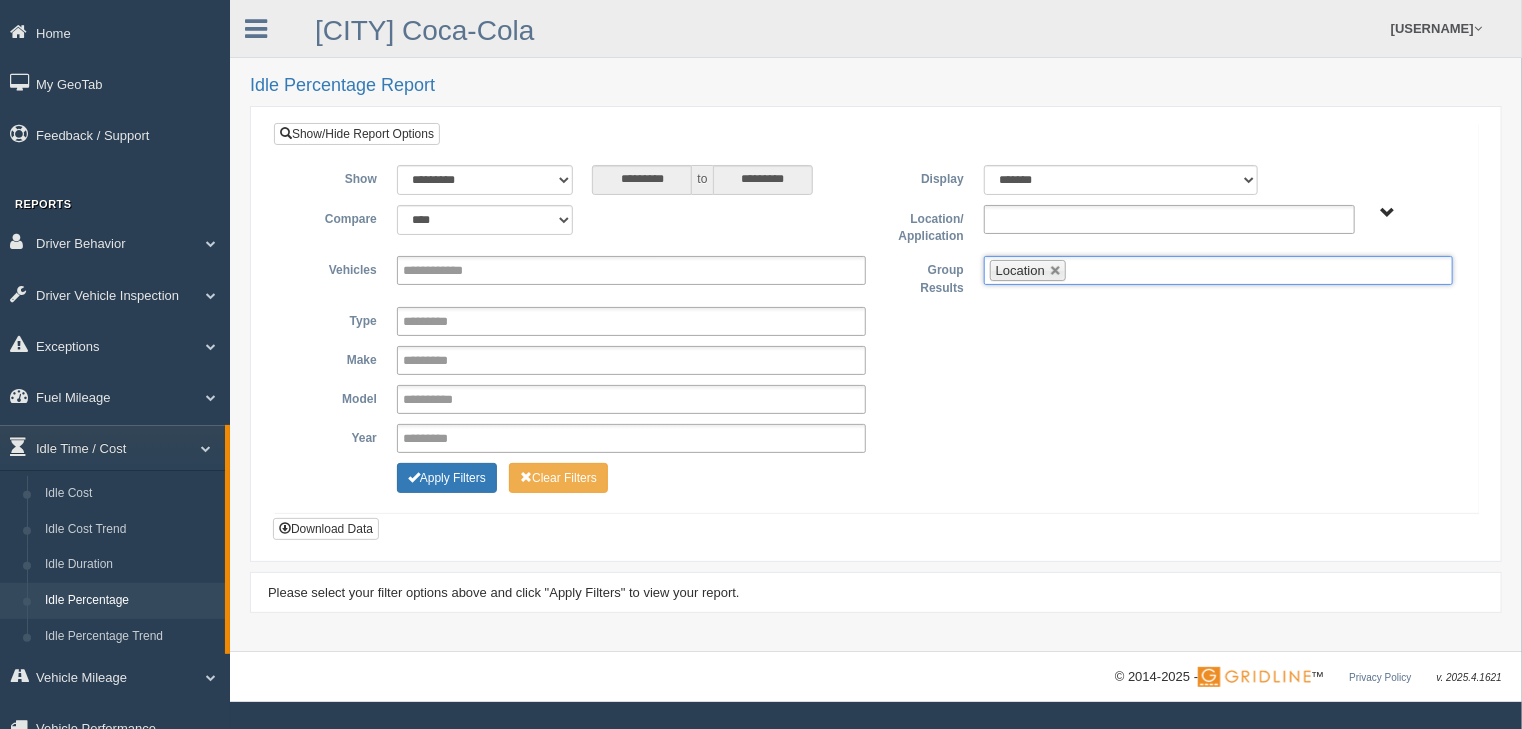 click at bounding box center [1169, 219] 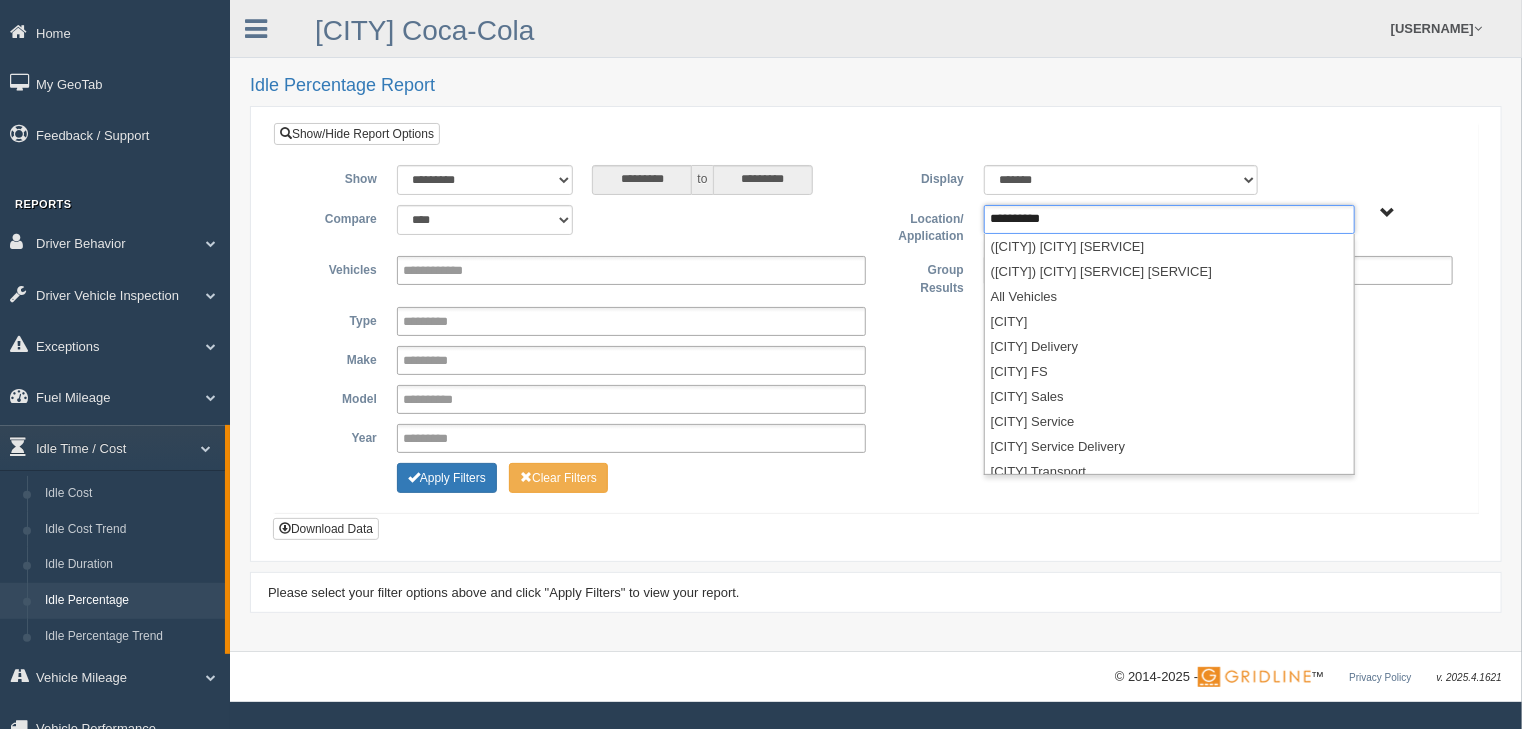 click on "**********" at bounding box center [876, 360] 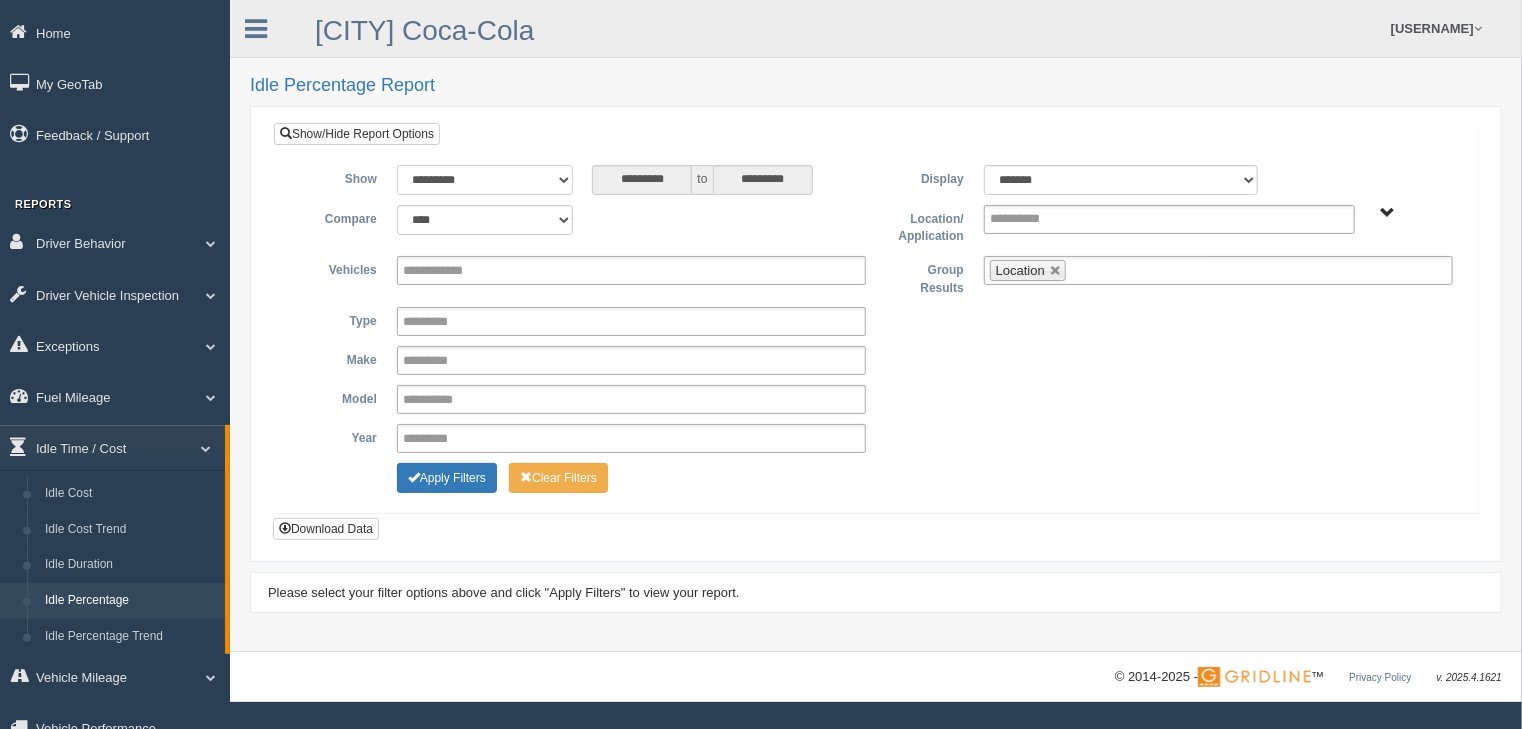 click on "**********" at bounding box center (485, 180) 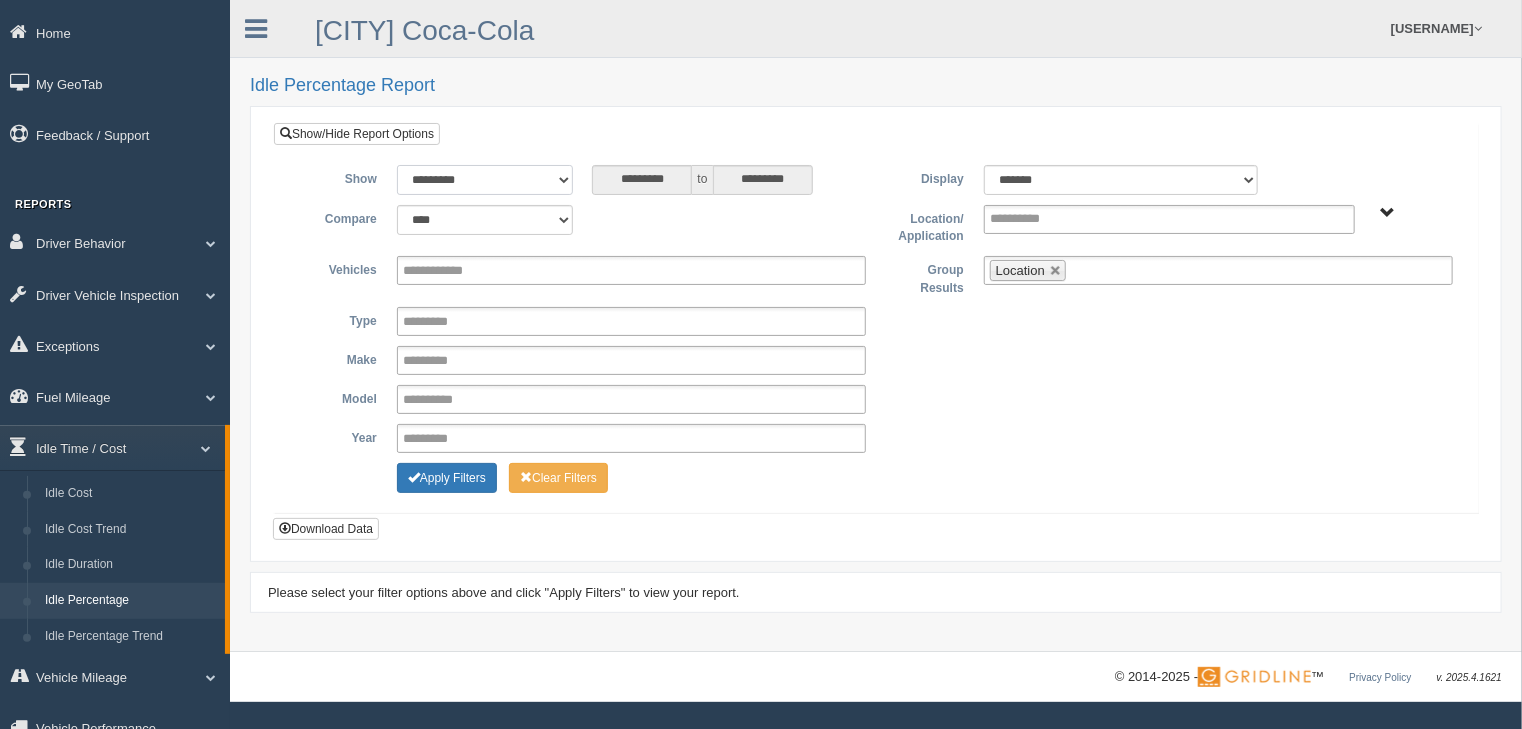 select on "**********" 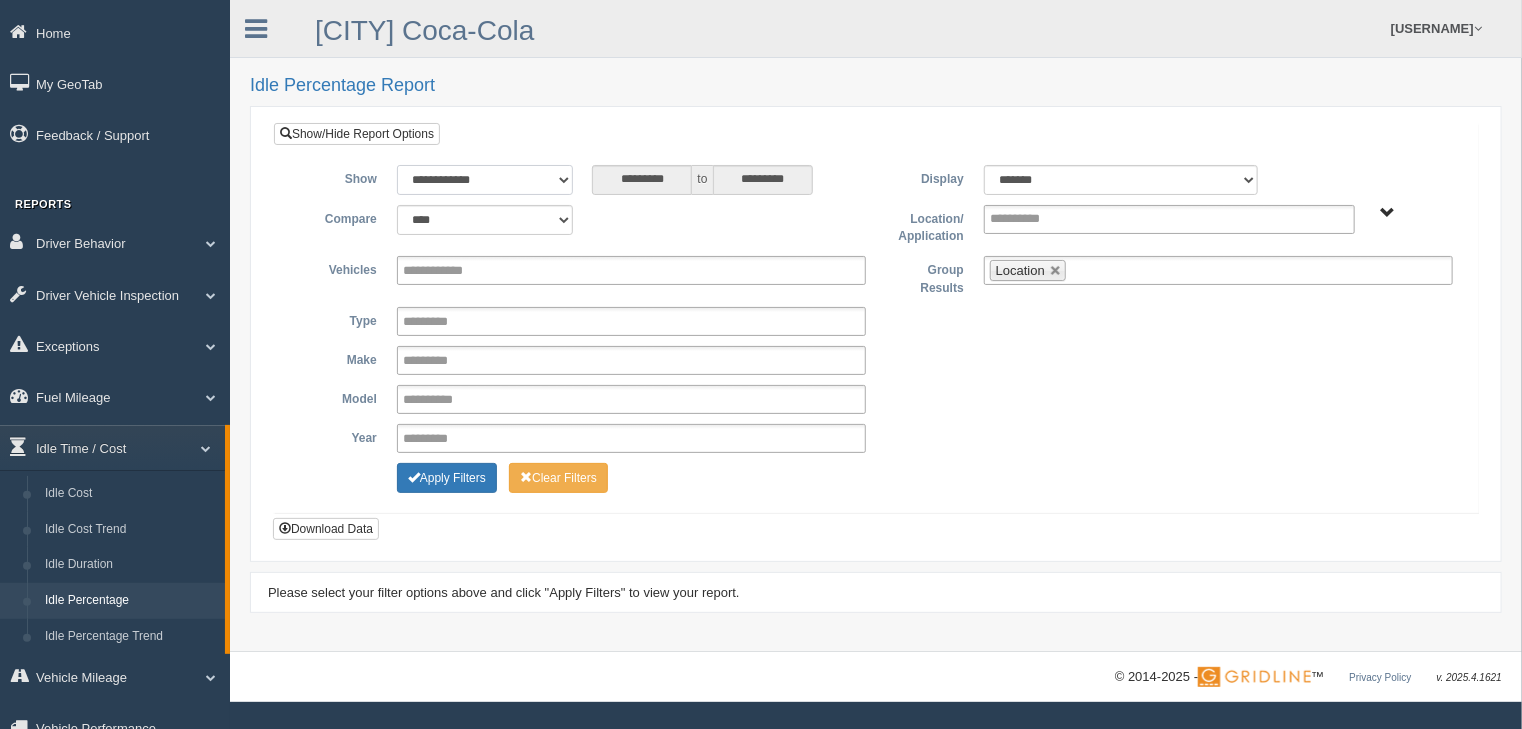 click on "**********" at bounding box center [485, 180] 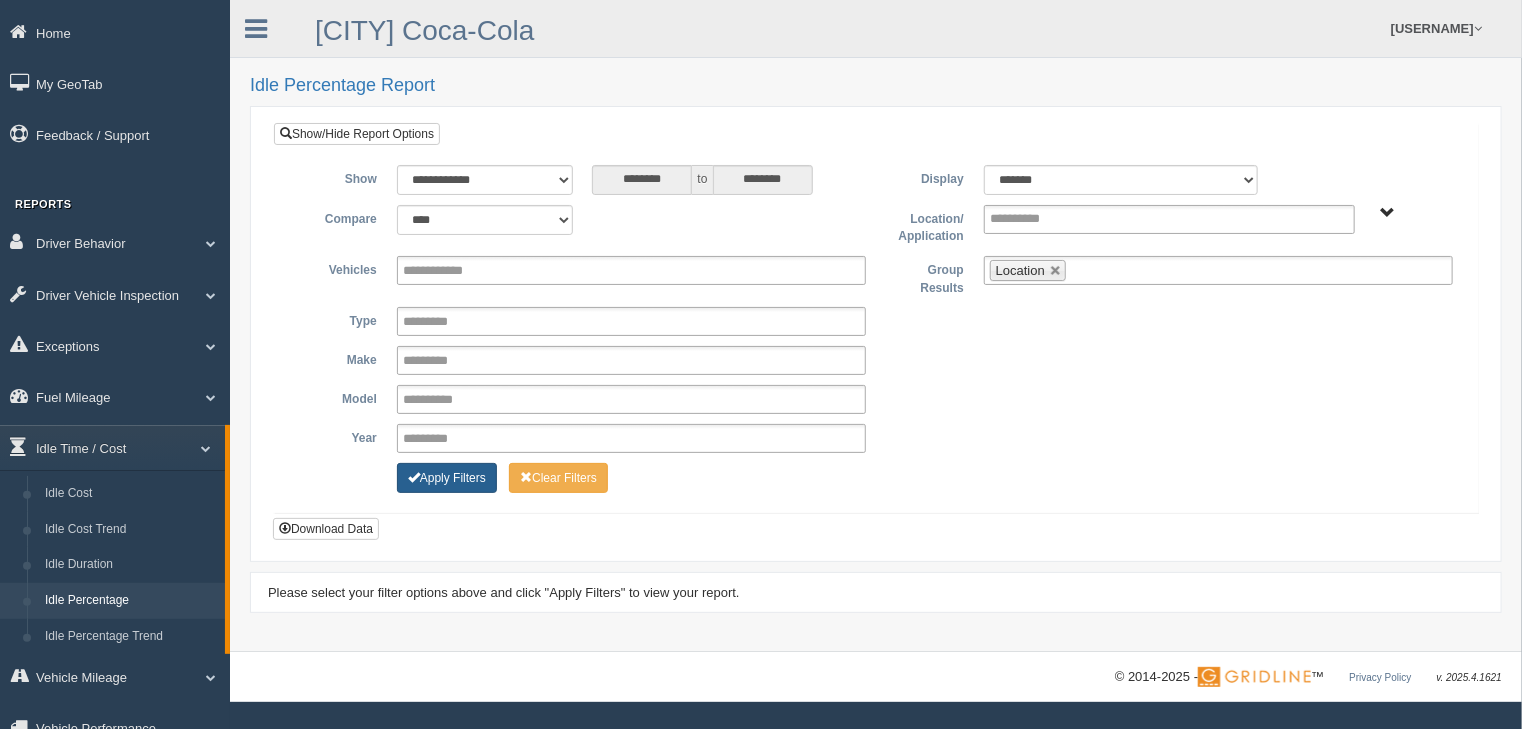 click on "Apply Filters" at bounding box center [447, 478] 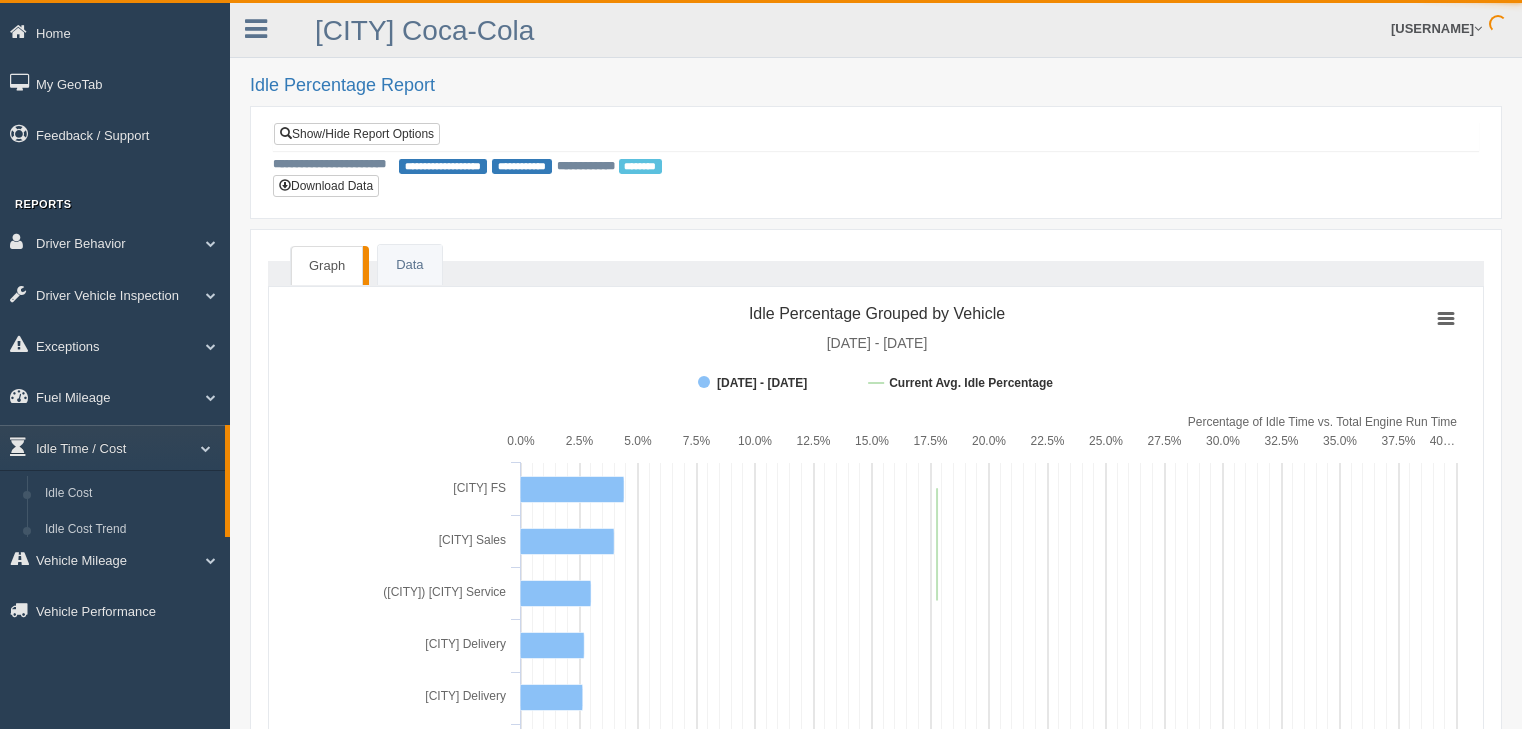 scroll, scrollTop: 0, scrollLeft: 0, axis: both 